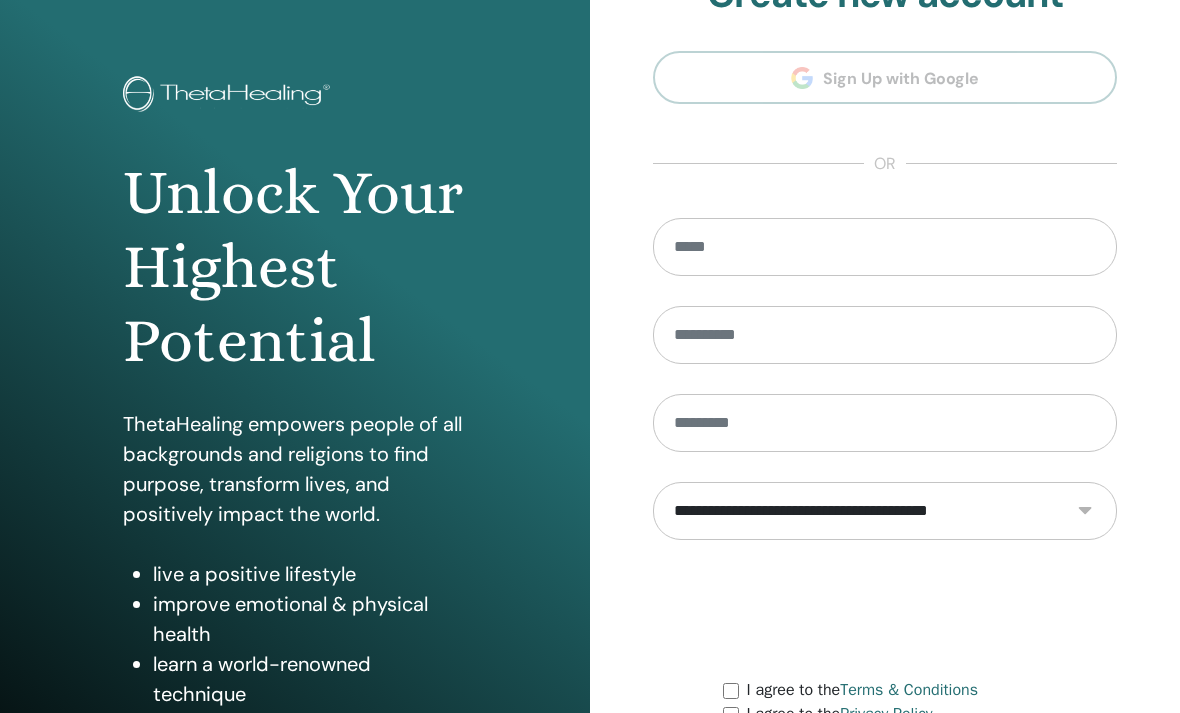scroll, scrollTop: 62, scrollLeft: 0, axis: vertical 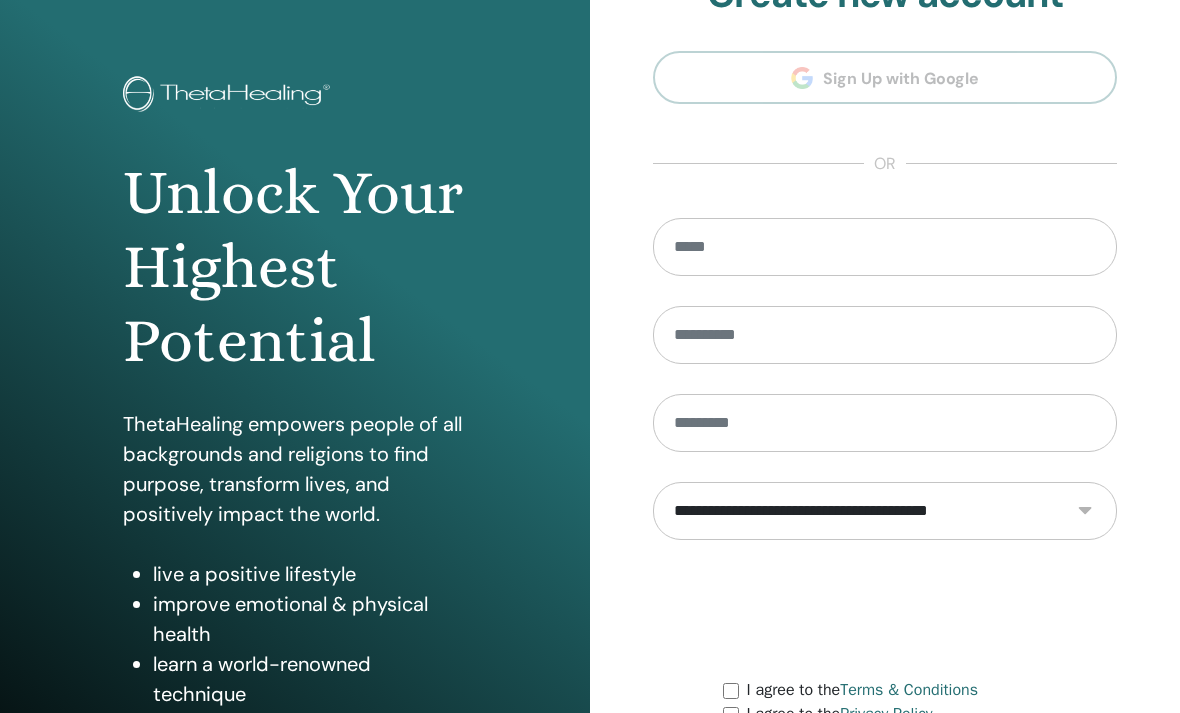 click at bounding box center [885, 247] 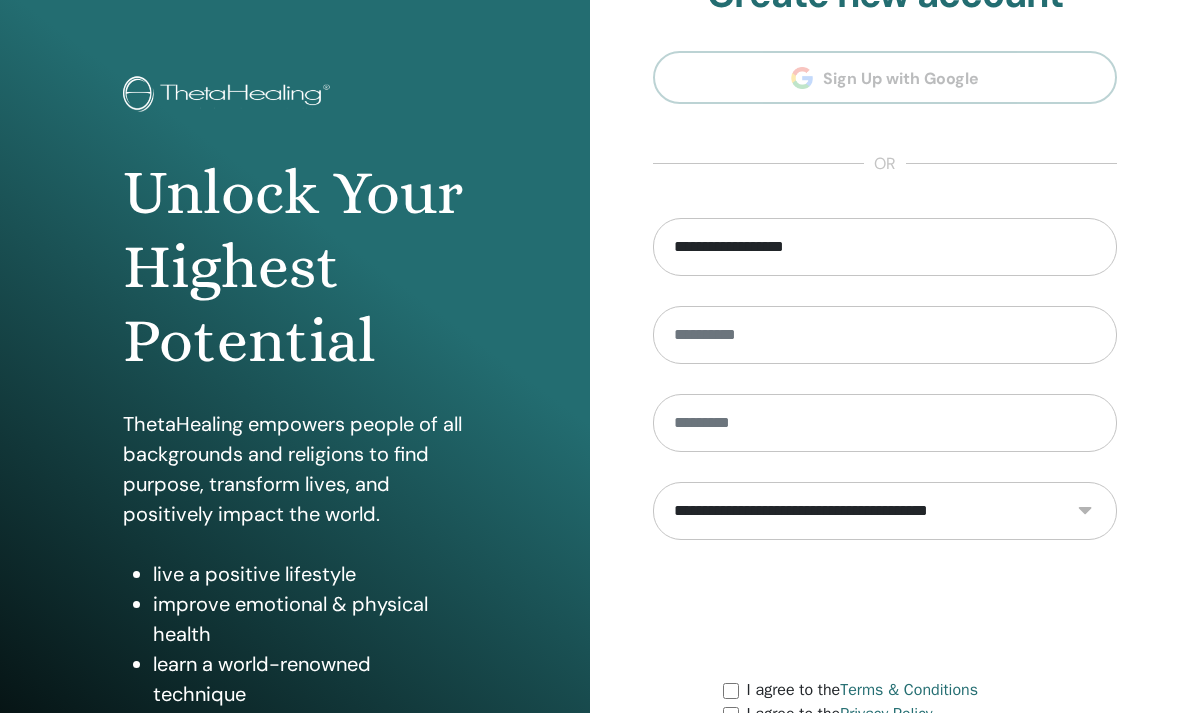 type on "**********" 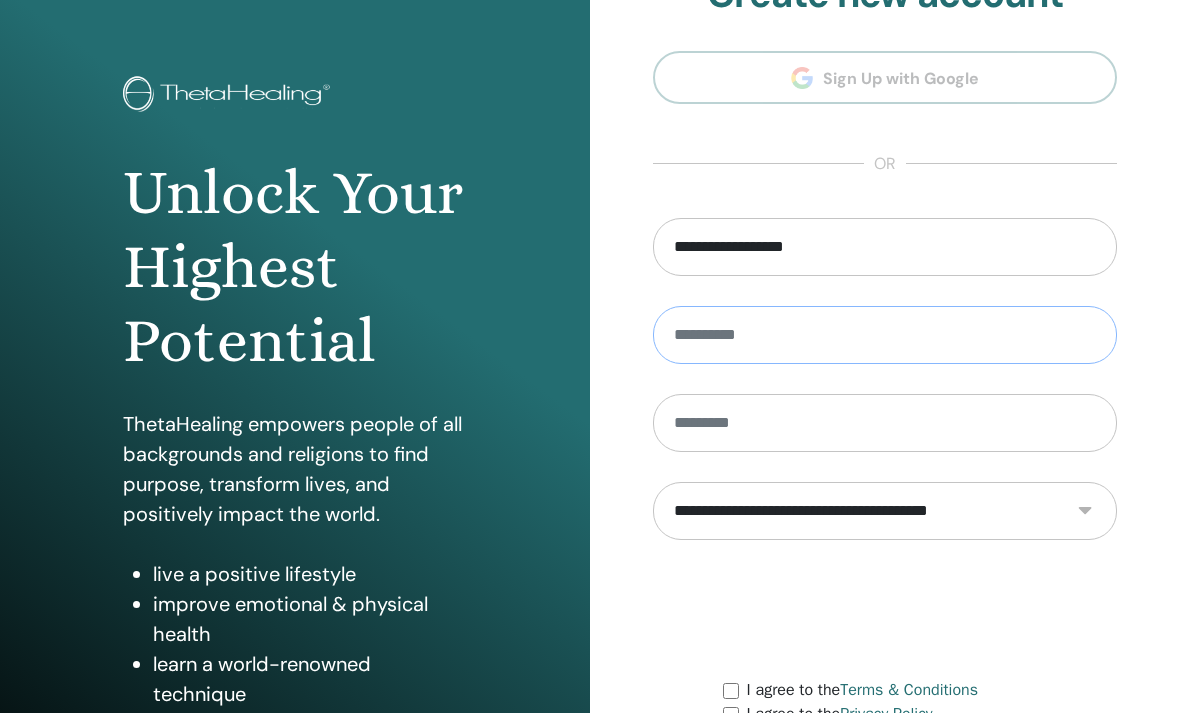 click at bounding box center [885, 335] 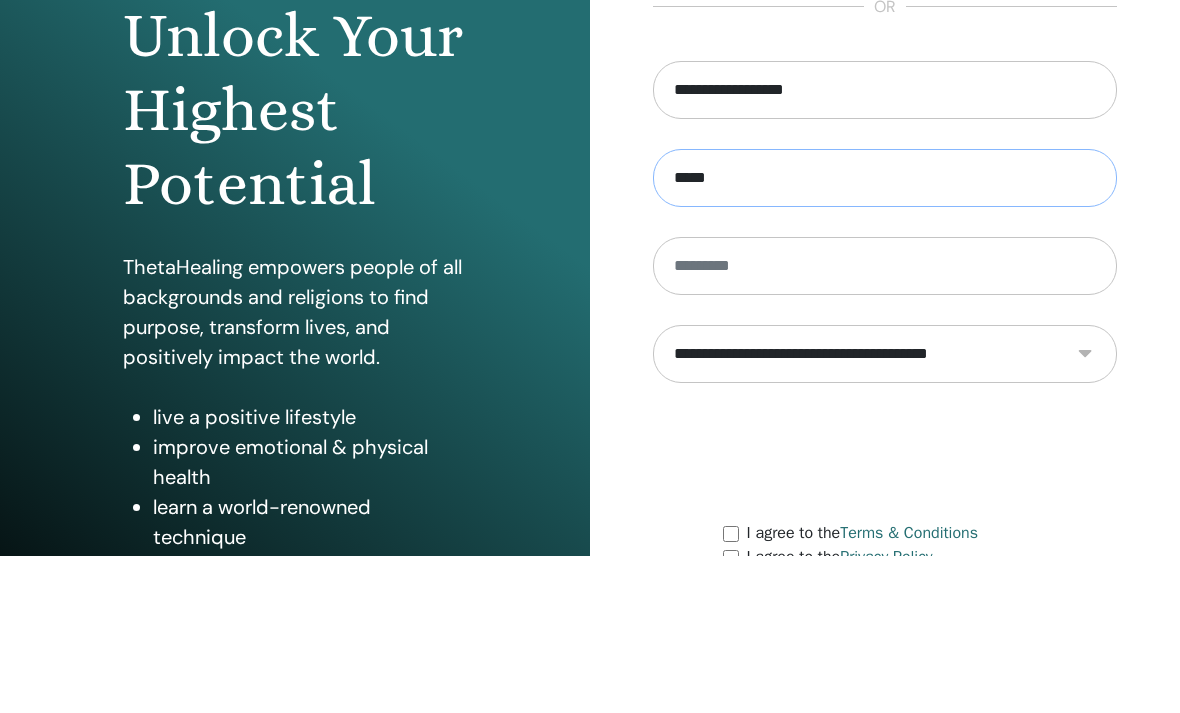 type on "*****" 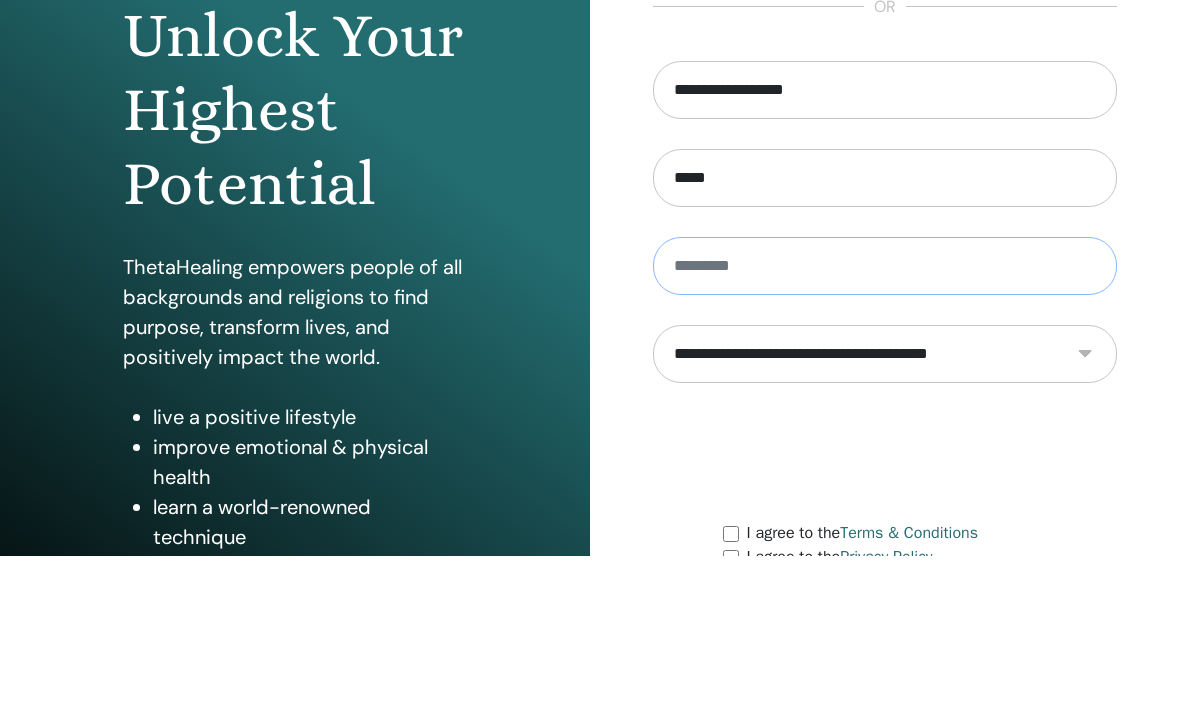 click at bounding box center [885, 423] 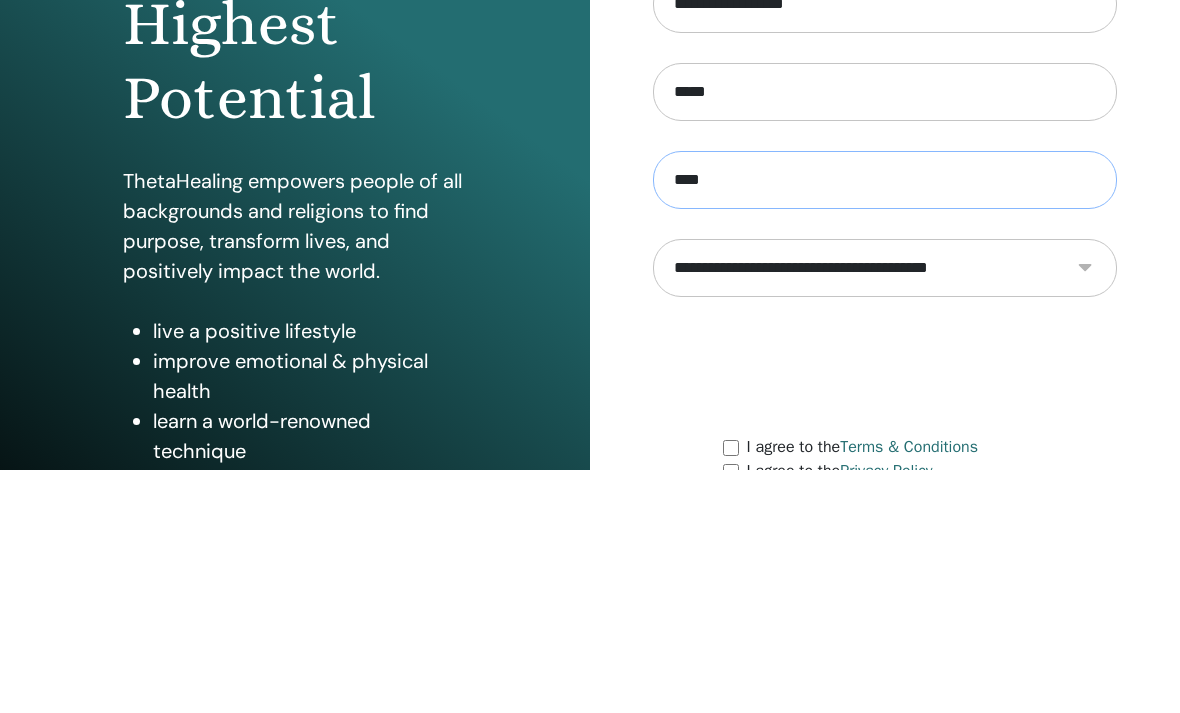 type on "****" 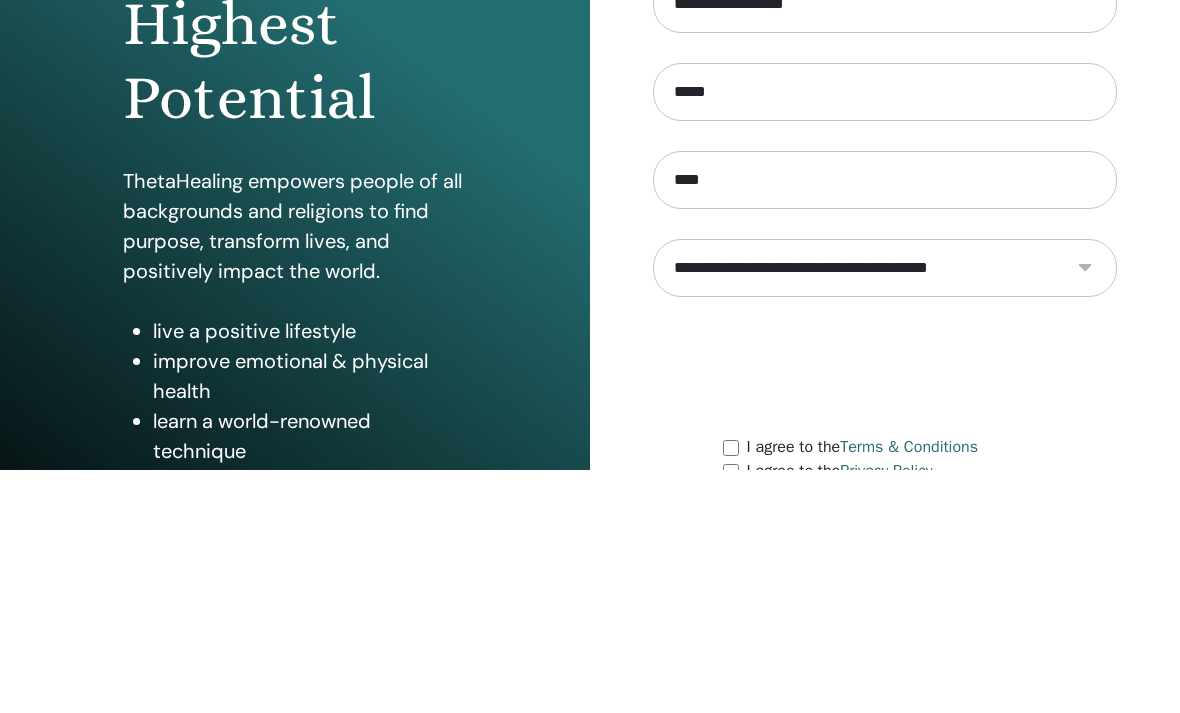 click on "**********" at bounding box center [885, 511] 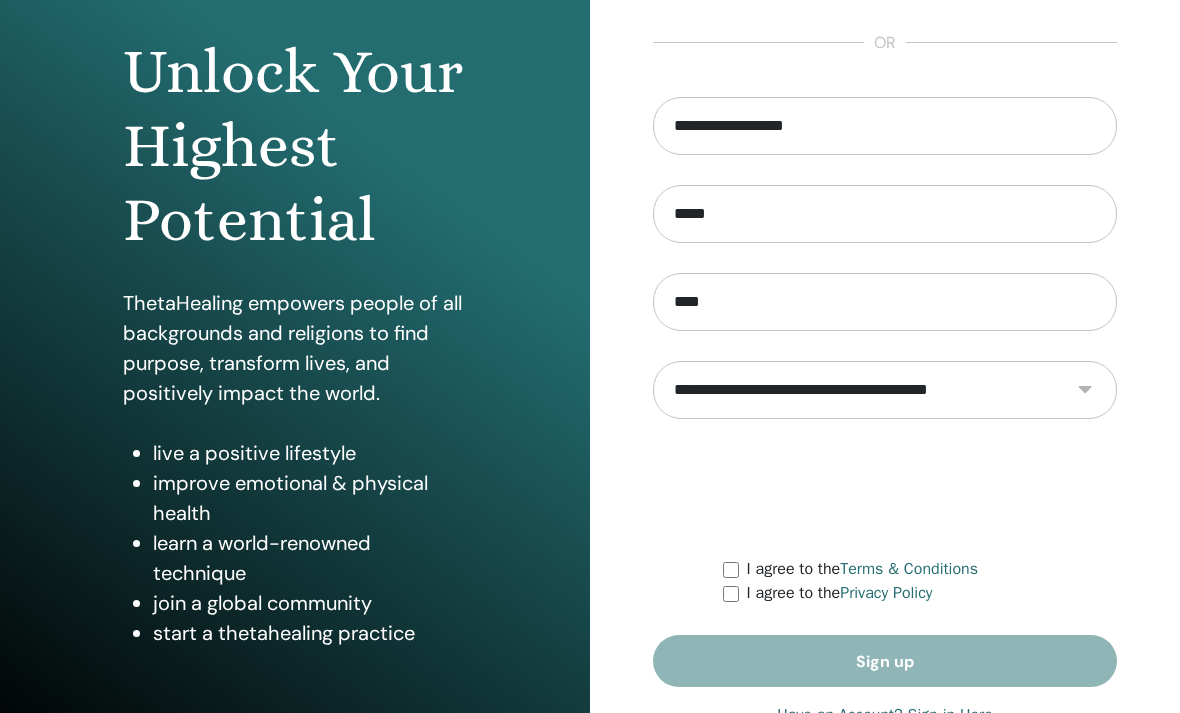click on "**********" at bounding box center [885, 390] 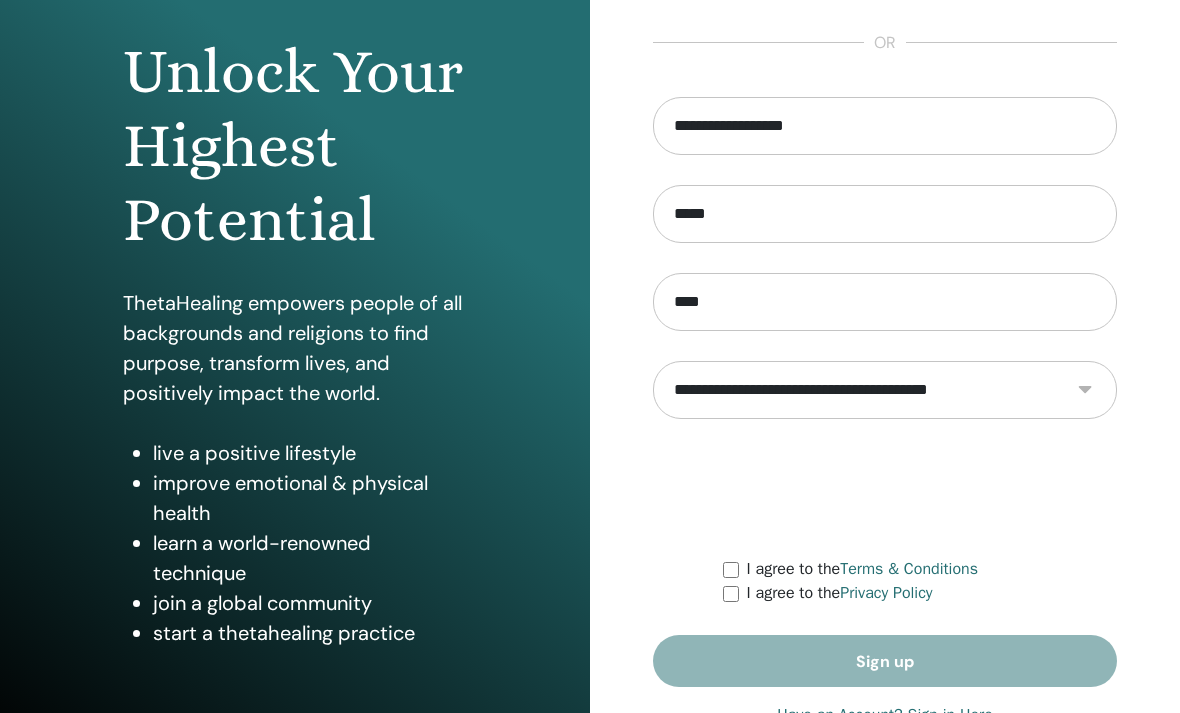 select on "***" 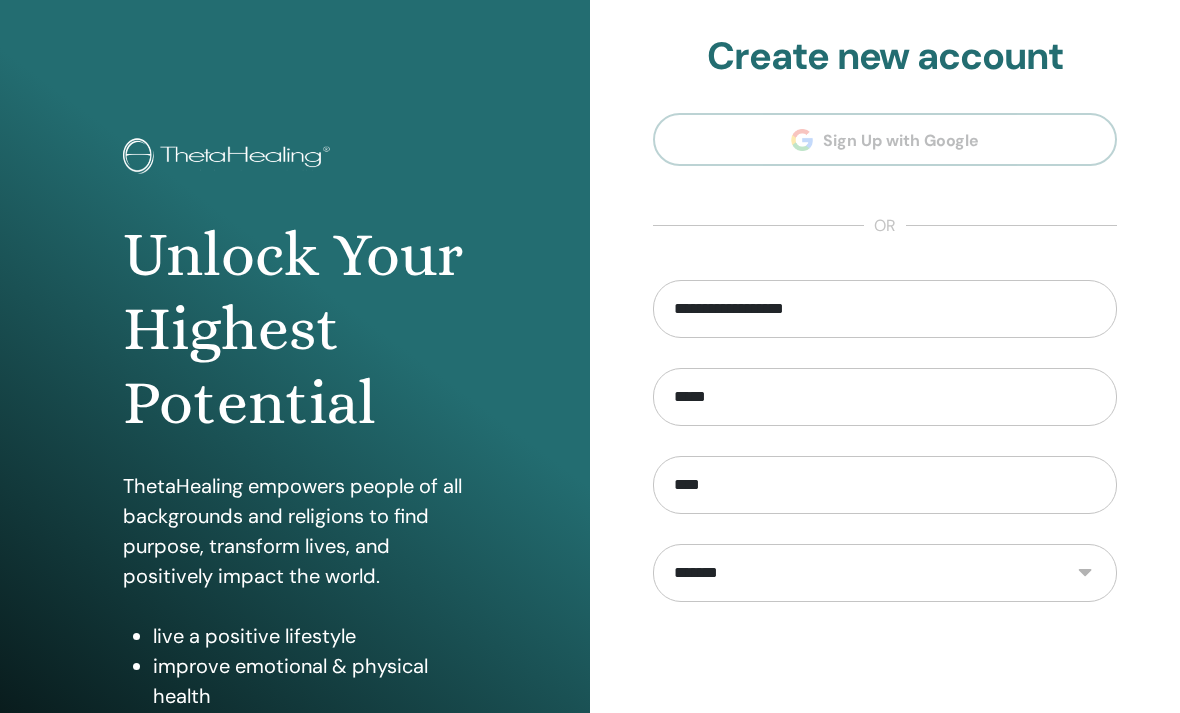 scroll, scrollTop: 0, scrollLeft: 0, axis: both 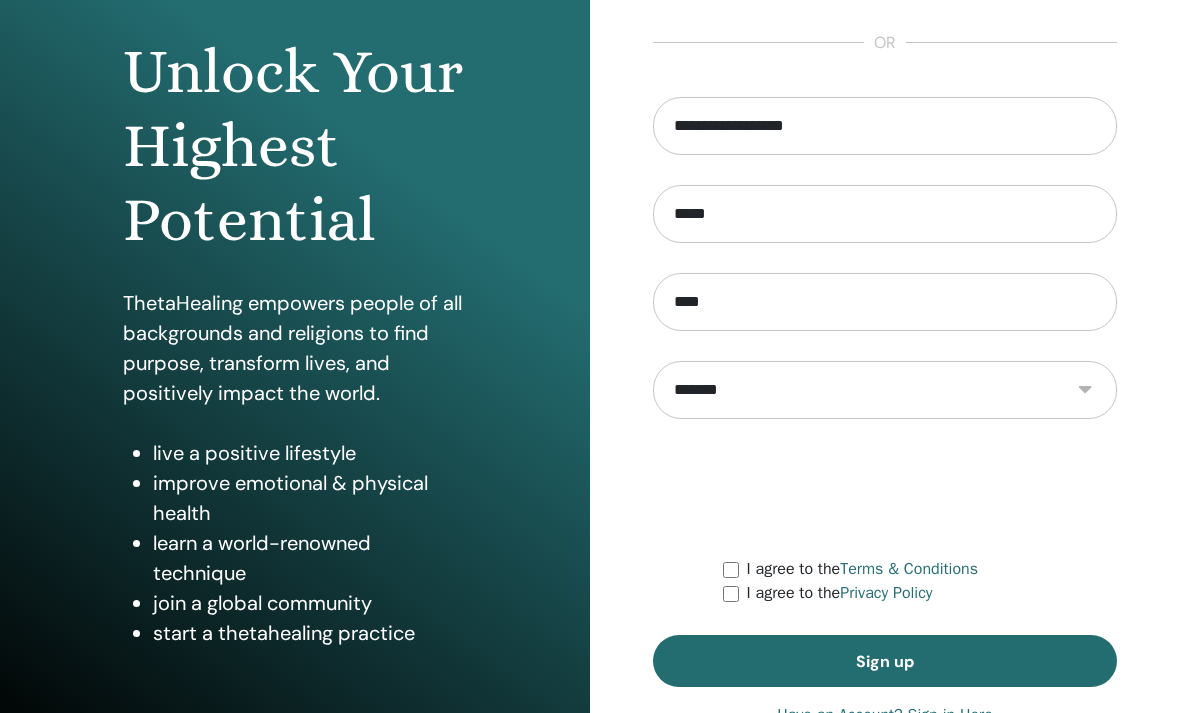 click on "Sign up" at bounding box center [885, 661] 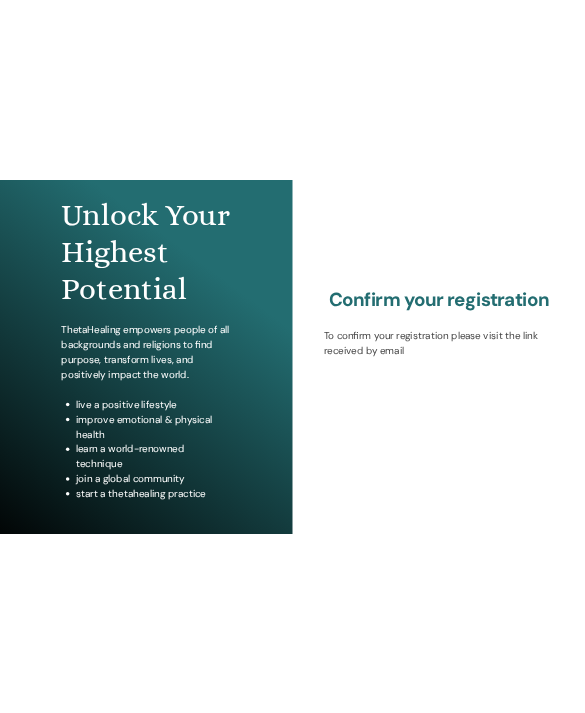 scroll, scrollTop: 0, scrollLeft: 0, axis: both 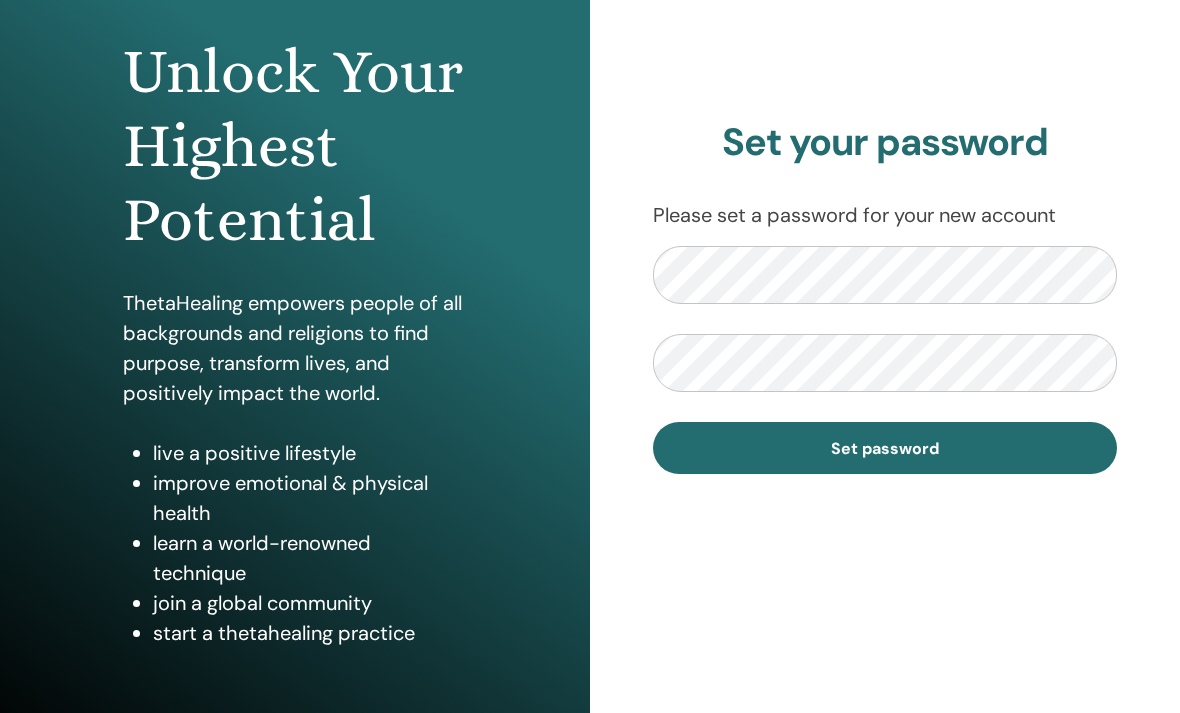 click on "Set password" at bounding box center [885, 448] 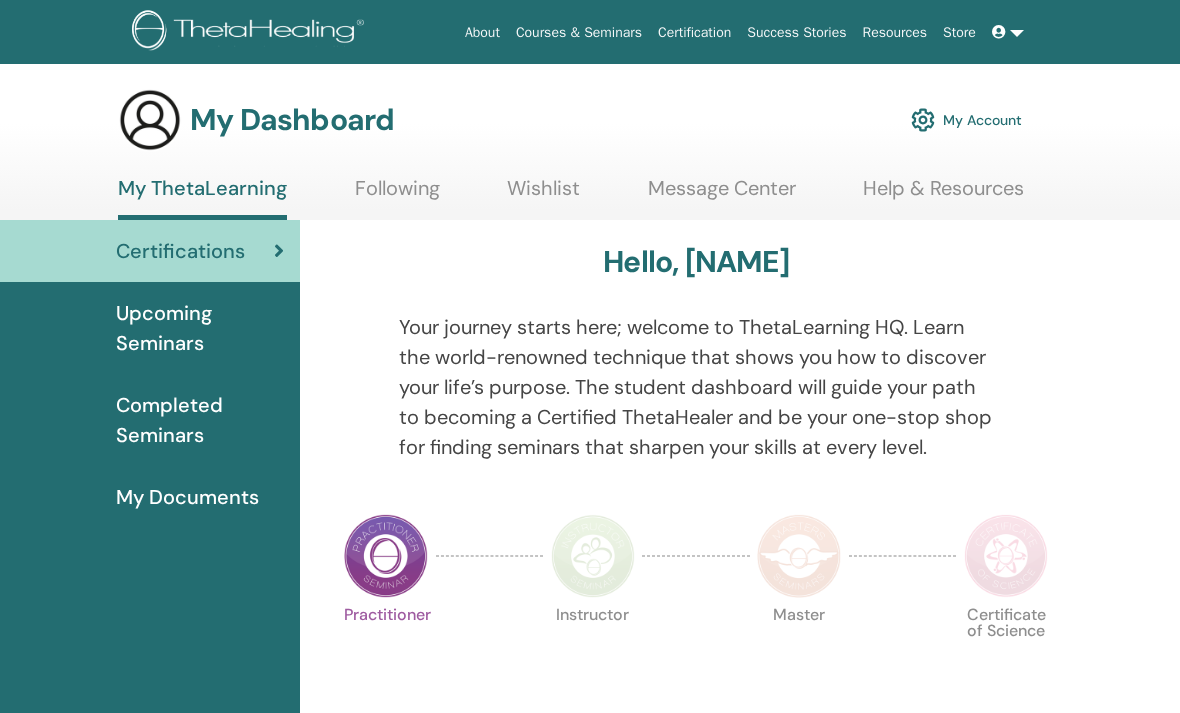 scroll, scrollTop: 0, scrollLeft: 0, axis: both 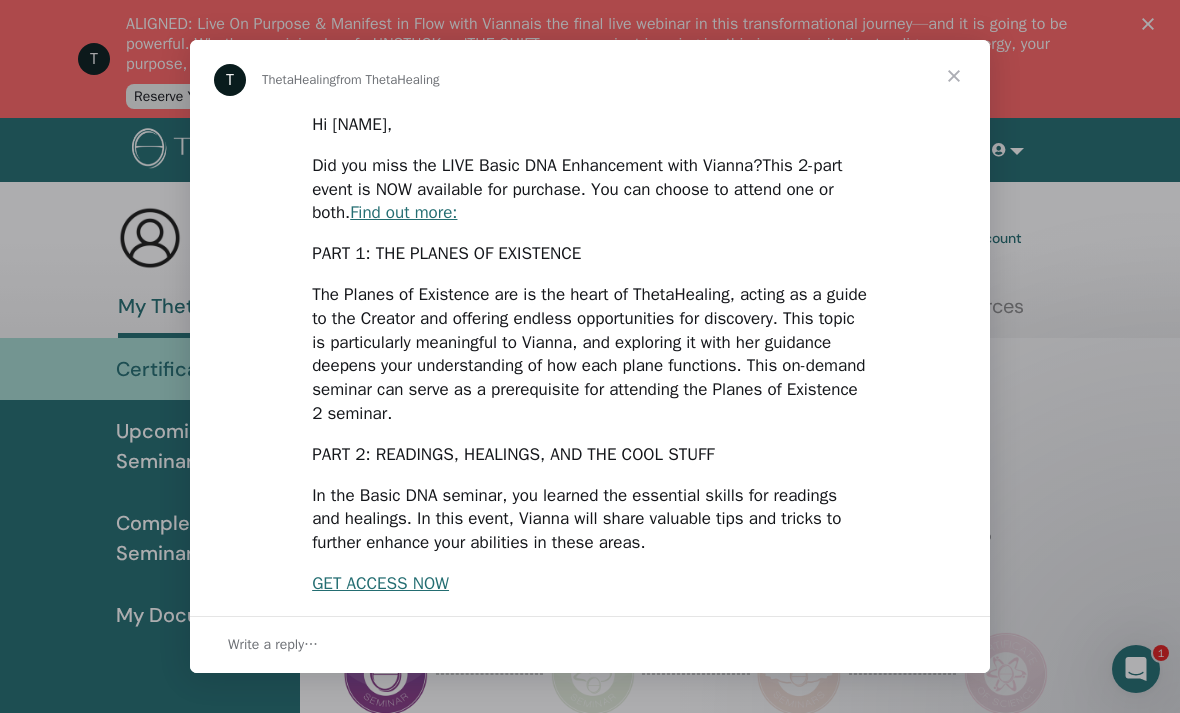 click at bounding box center (954, 76) 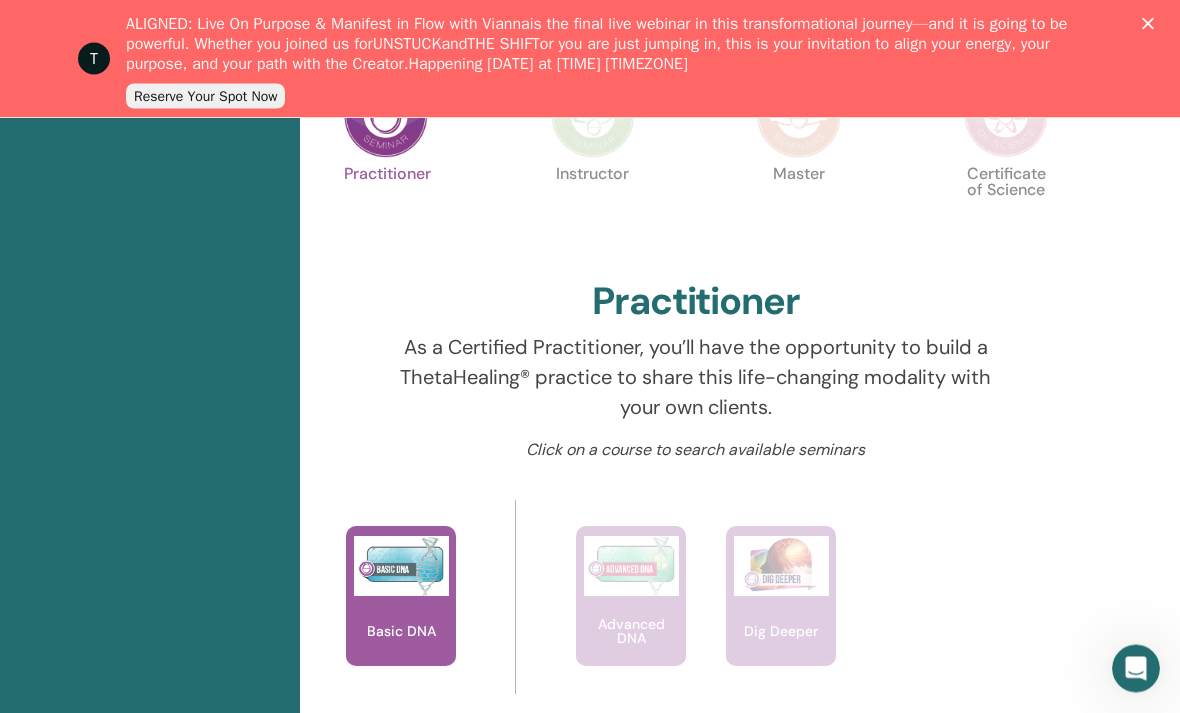scroll, scrollTop: 608, scrollLeft: 0, axis: vertical 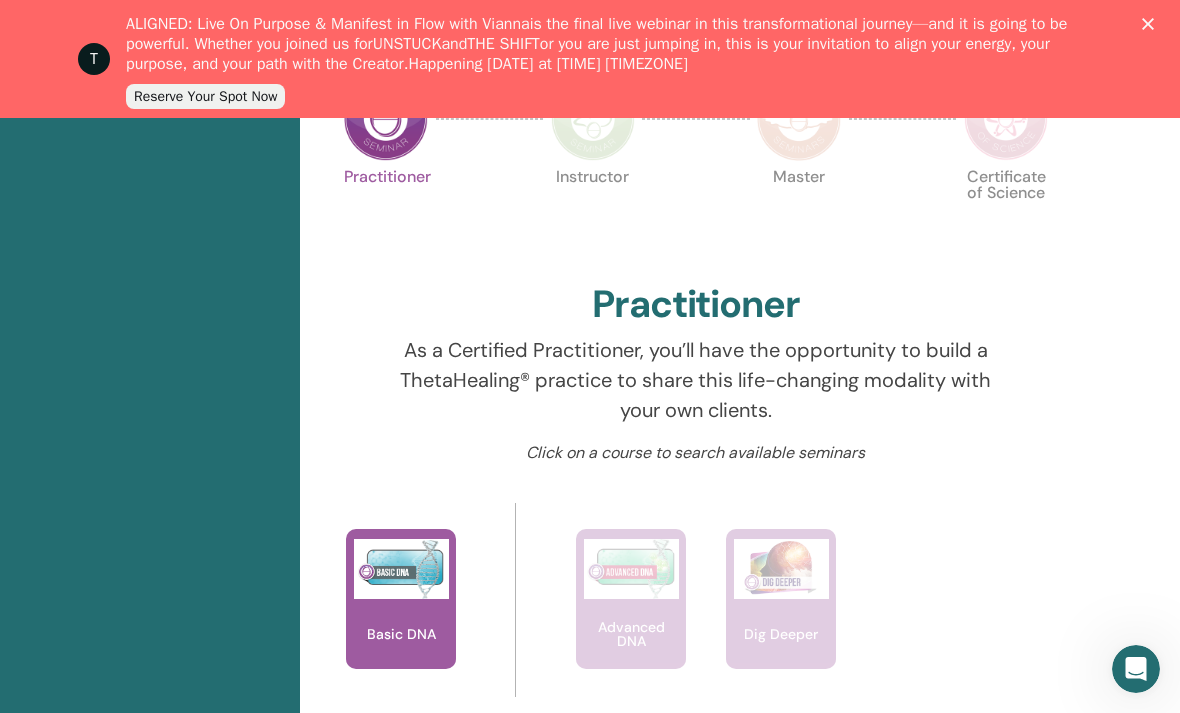 click 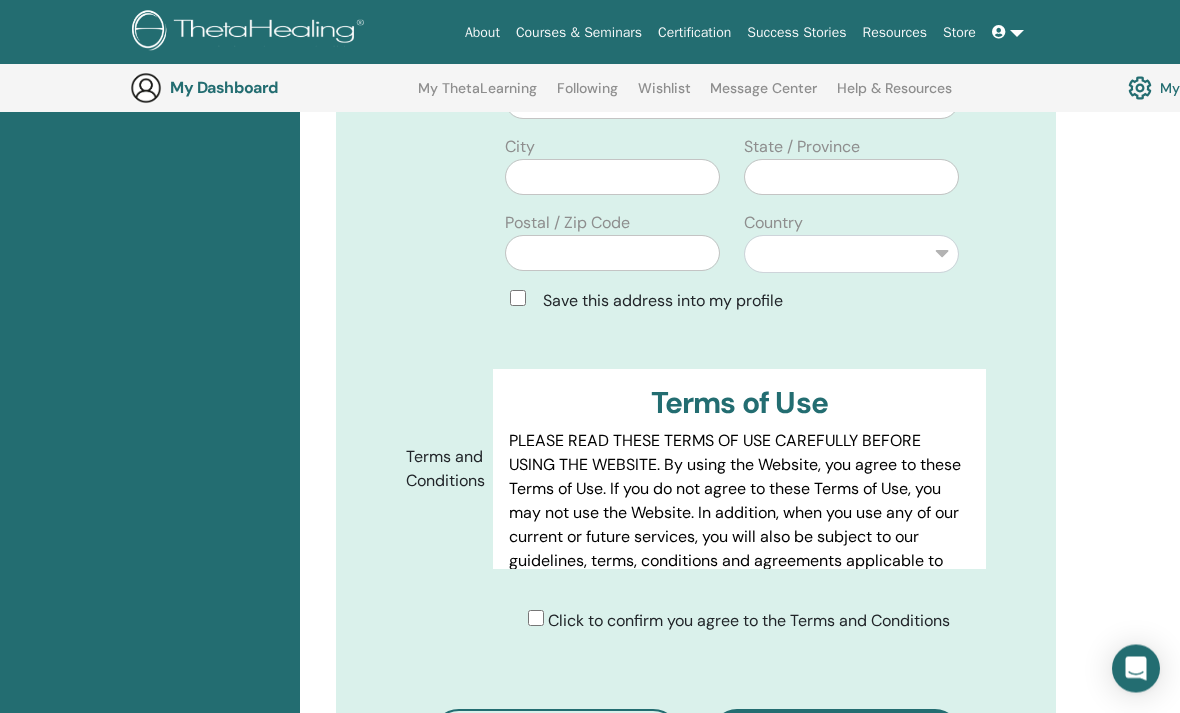 scroll, scrollTop: 794, scrollLeft: 0, axis: vertical 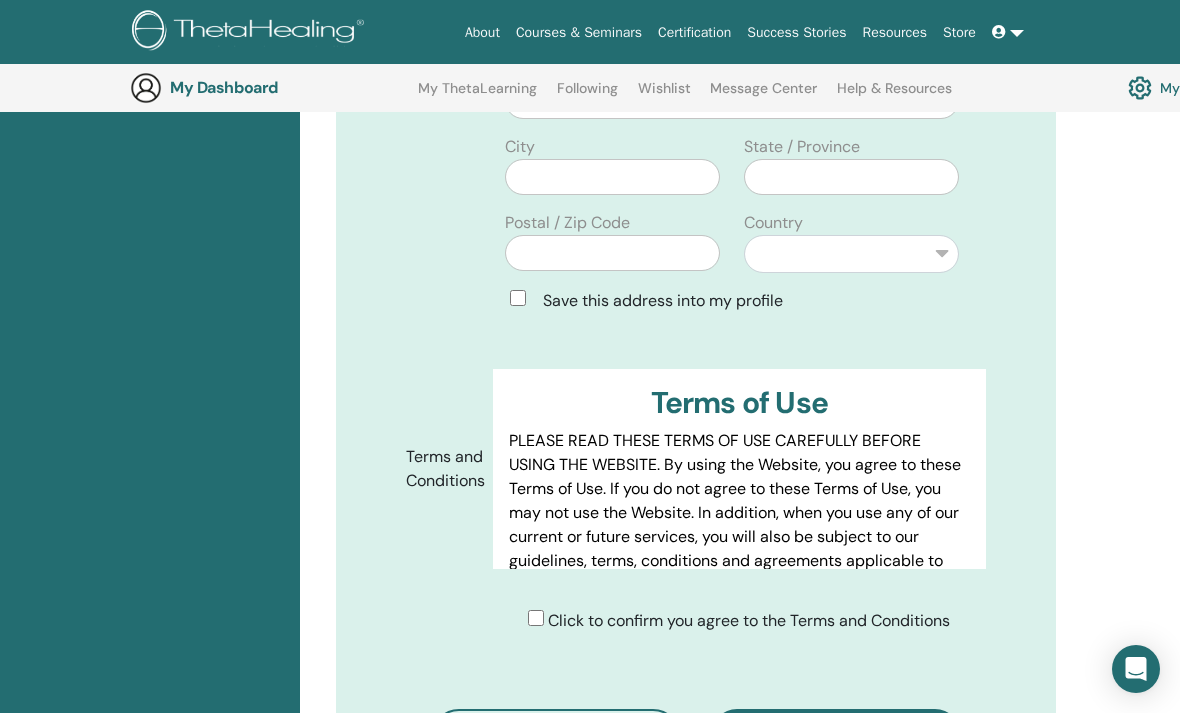 click on "Confirm registration" at bounding box center (836, 735) 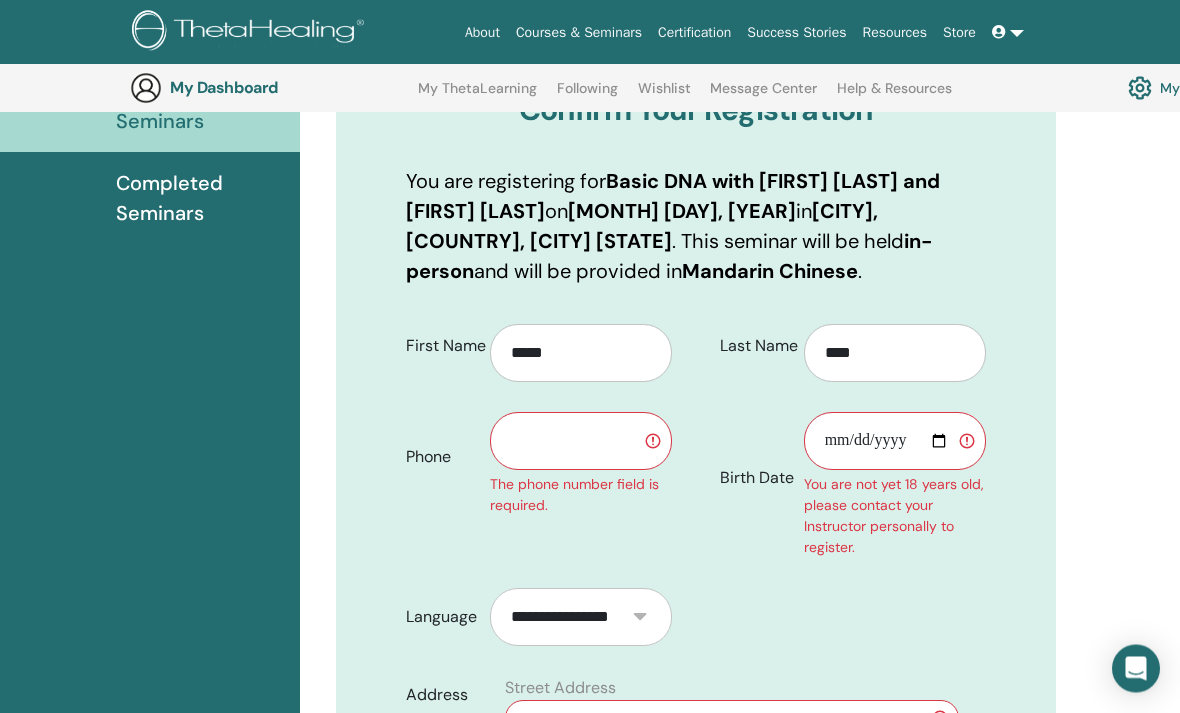 scroll, scrollTop: 265, scrollLeft: 0, axis: vertical 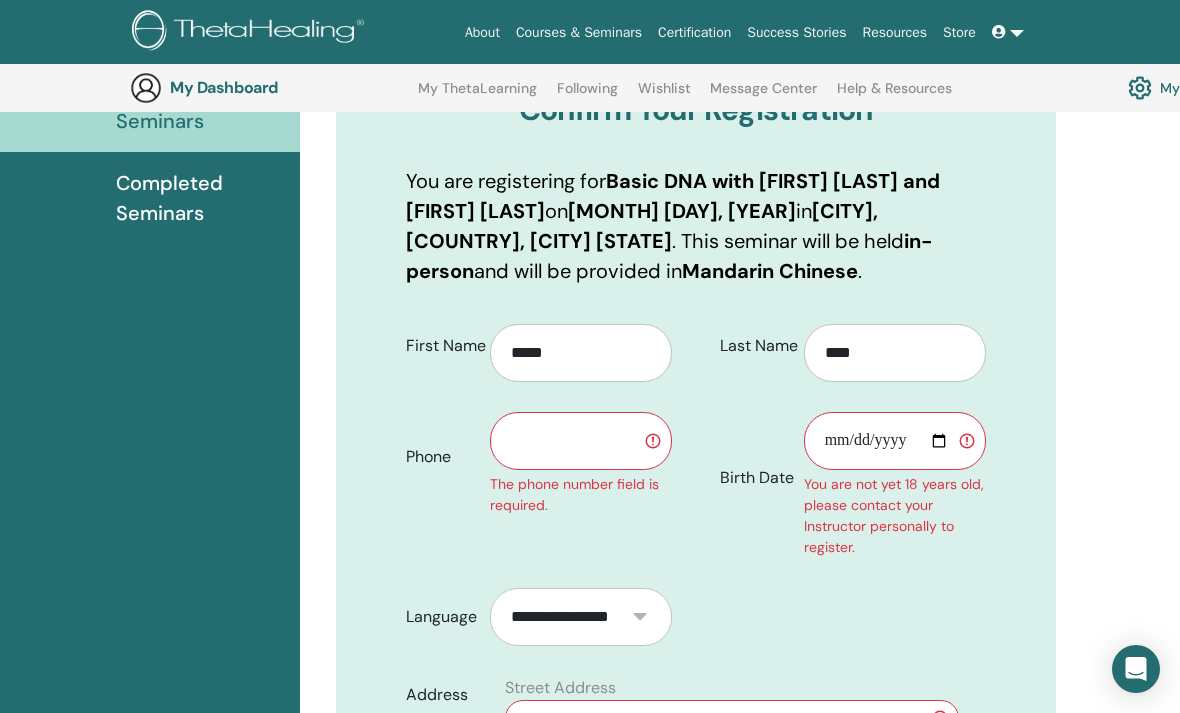 click at bounding box center (581, 441) 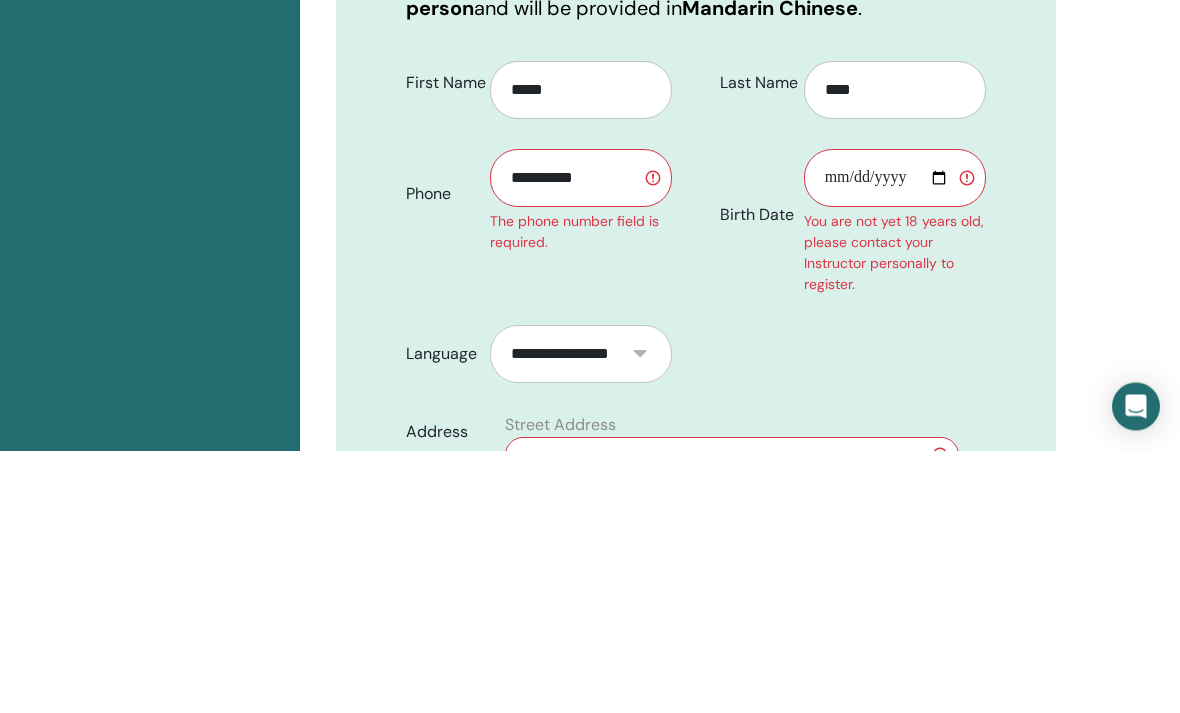type on "**********" 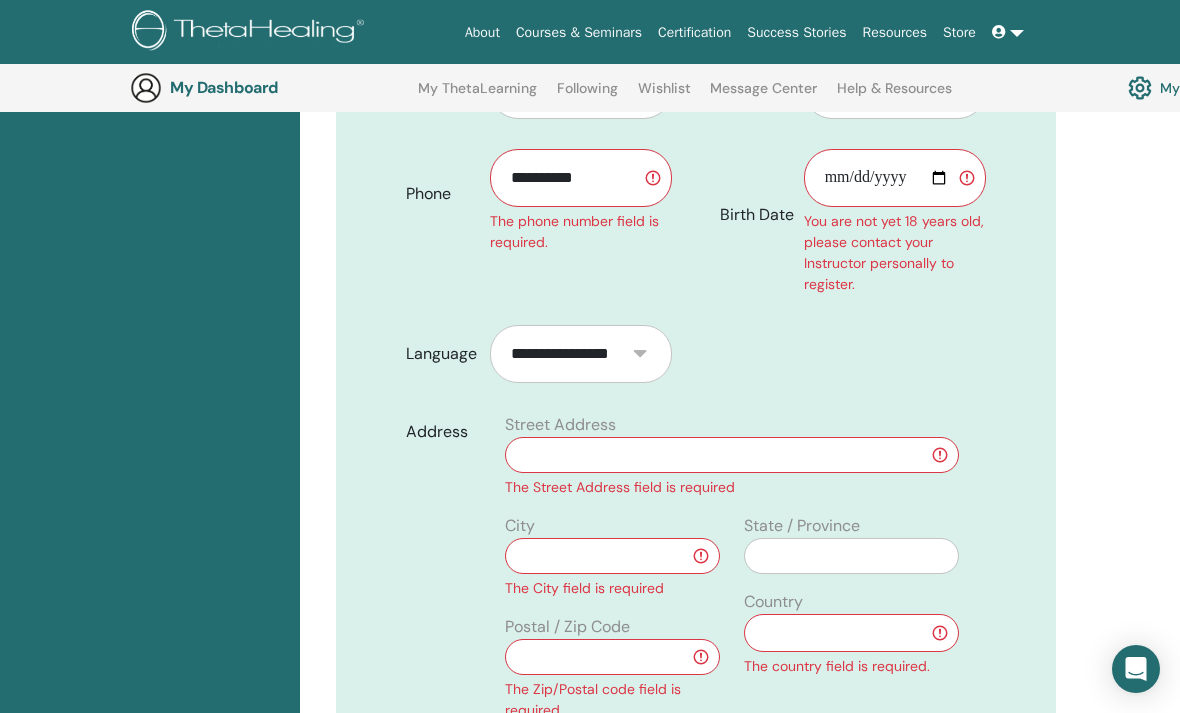 click on "**********" at bounding box center [895, 178] 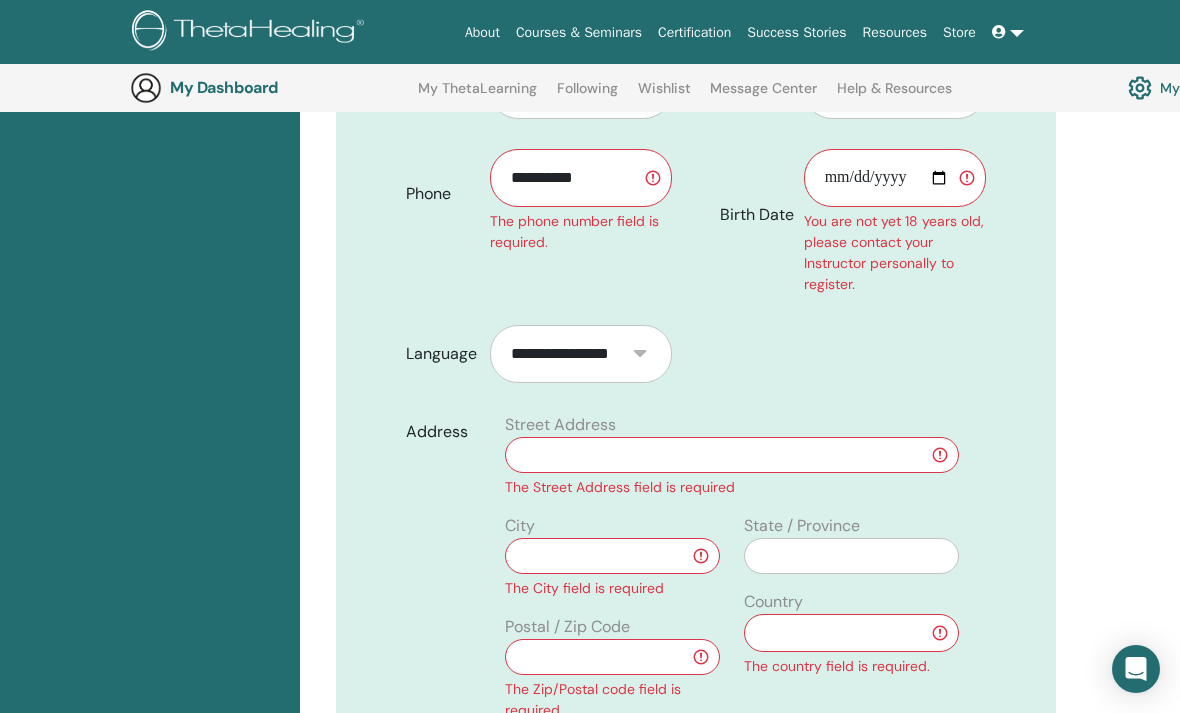 type on "**********" 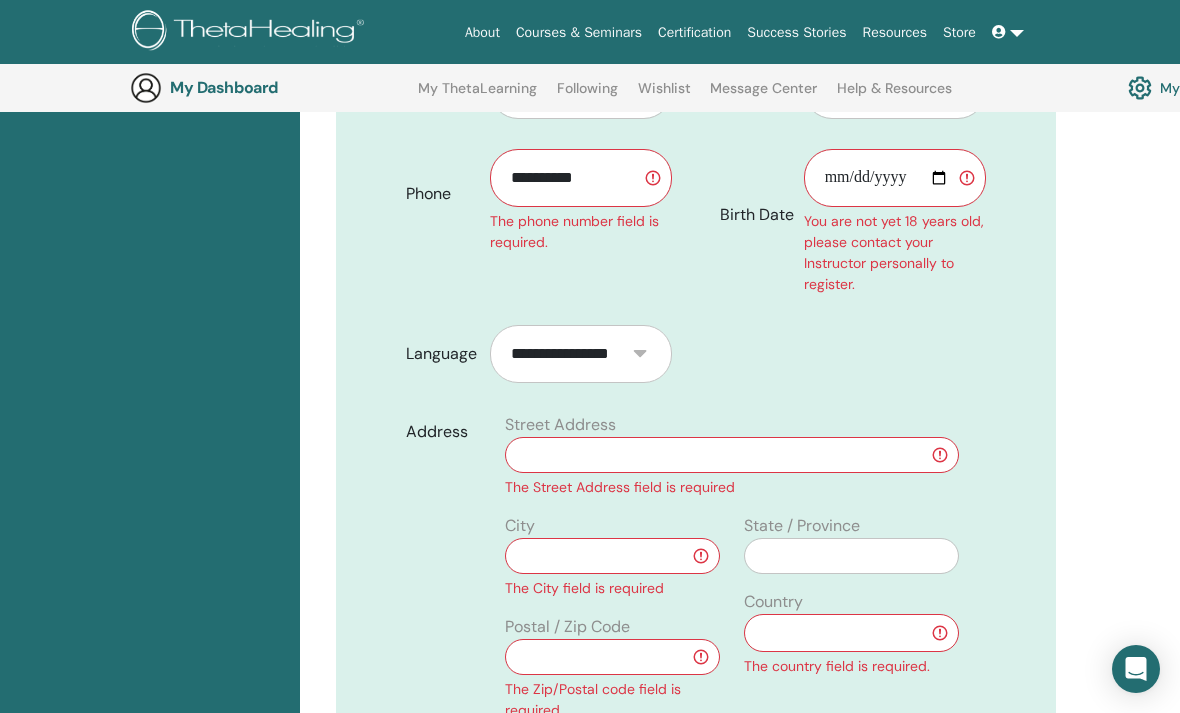 click at bounding box center (732, 455) 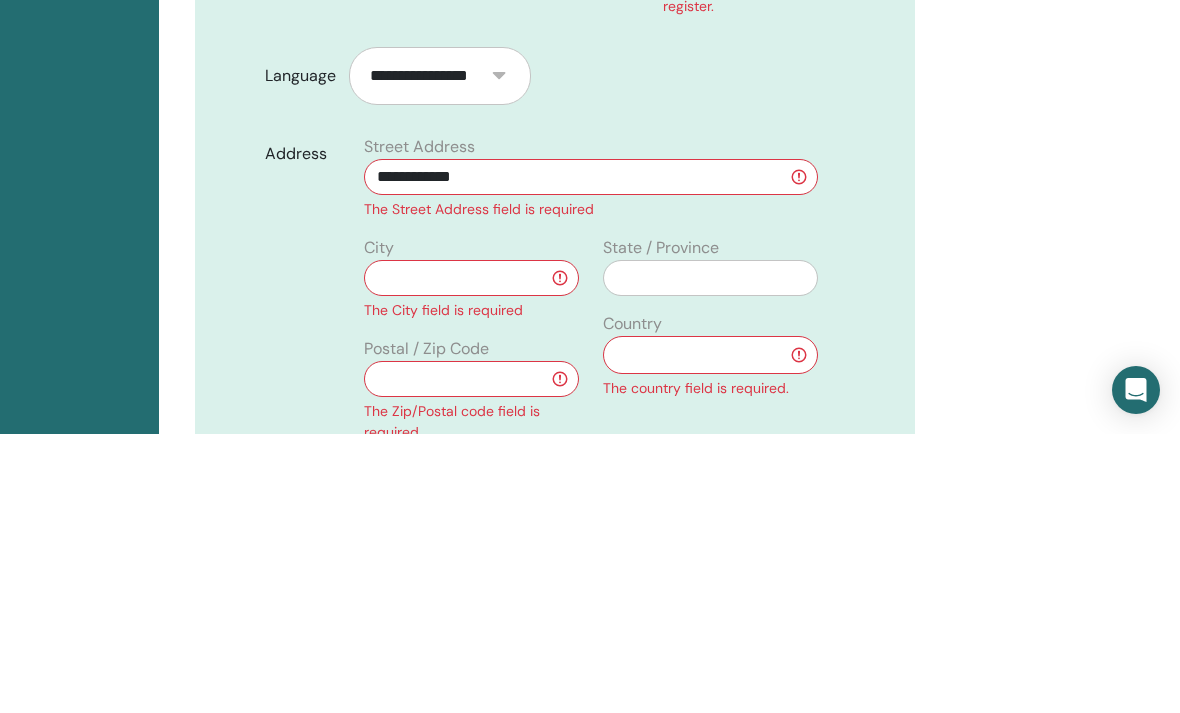 type on "**********" 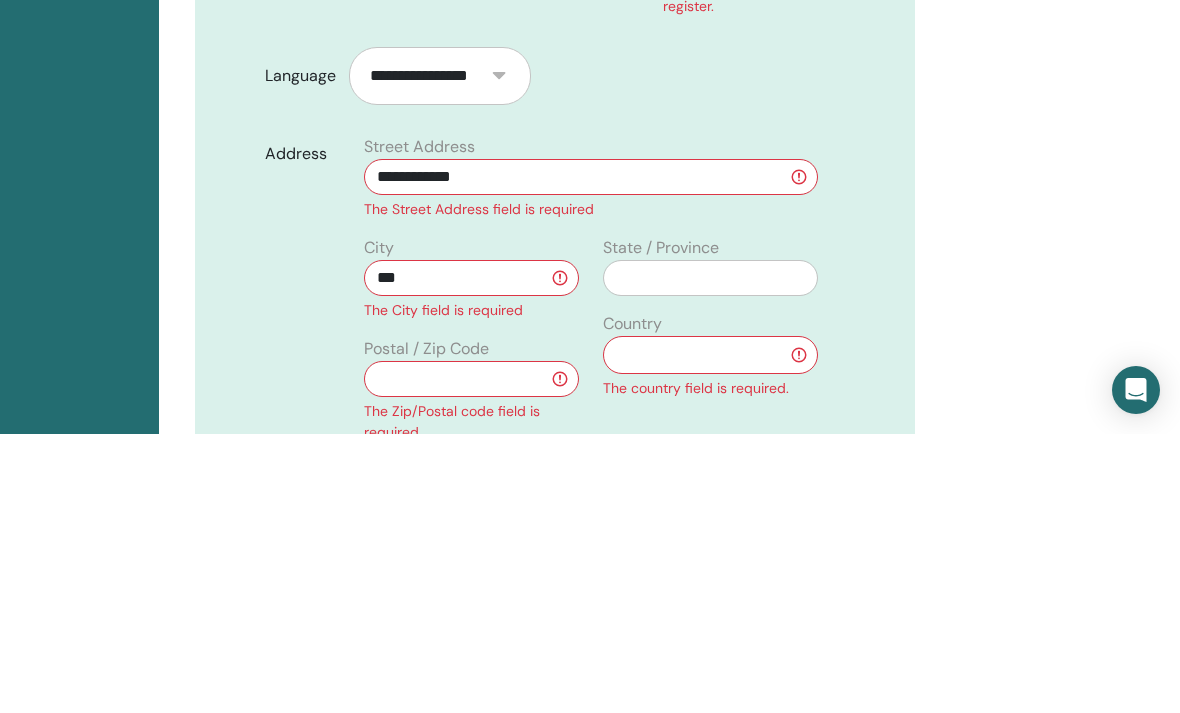 type on "***" 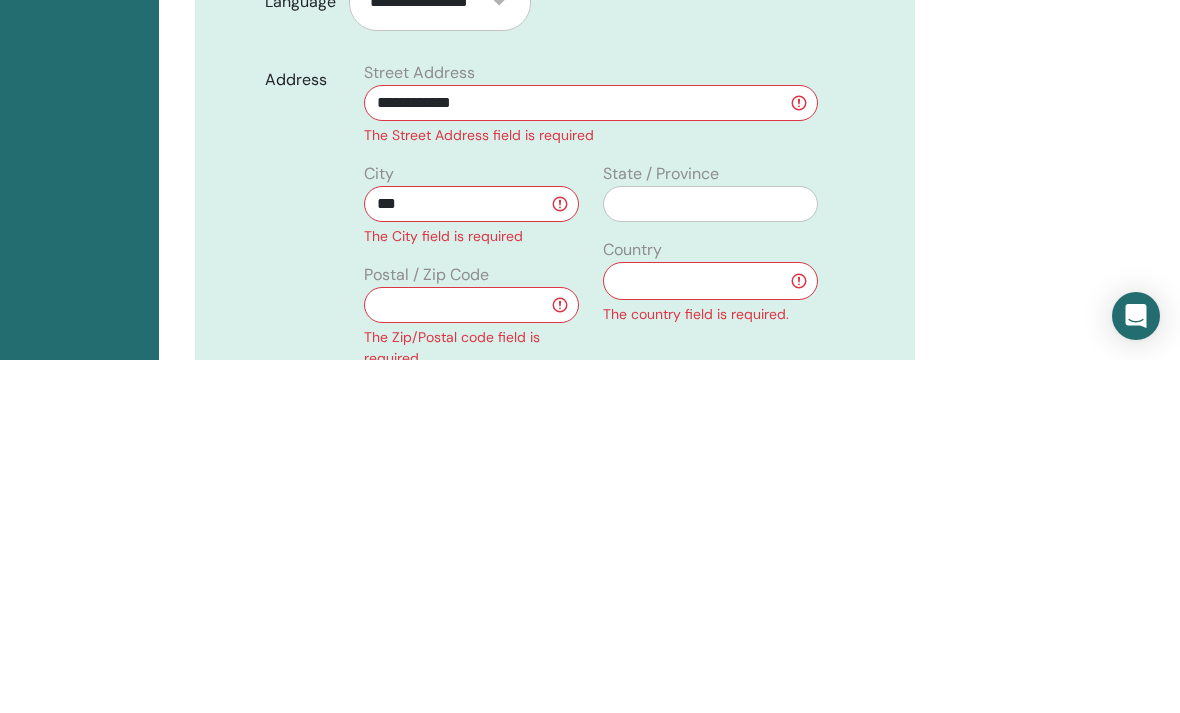 click on "**********" at bounding box center [710, 634] 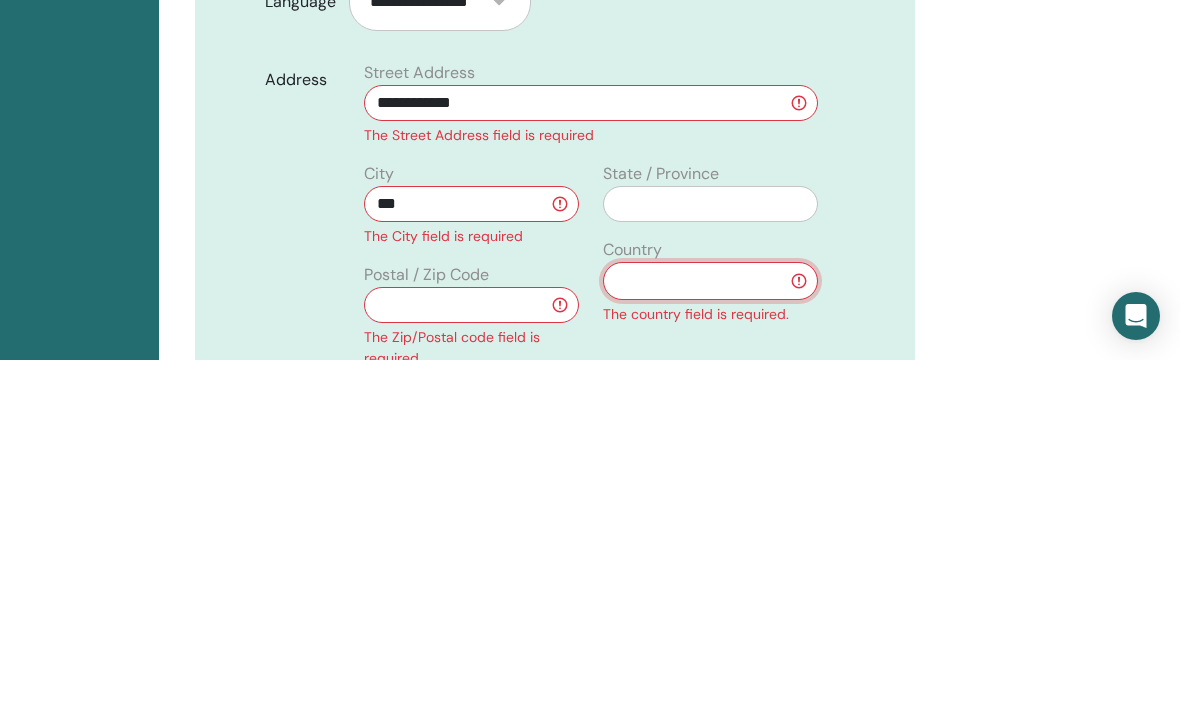 scroll, scrollTop: 881, scrollLeft: 142, axis: both 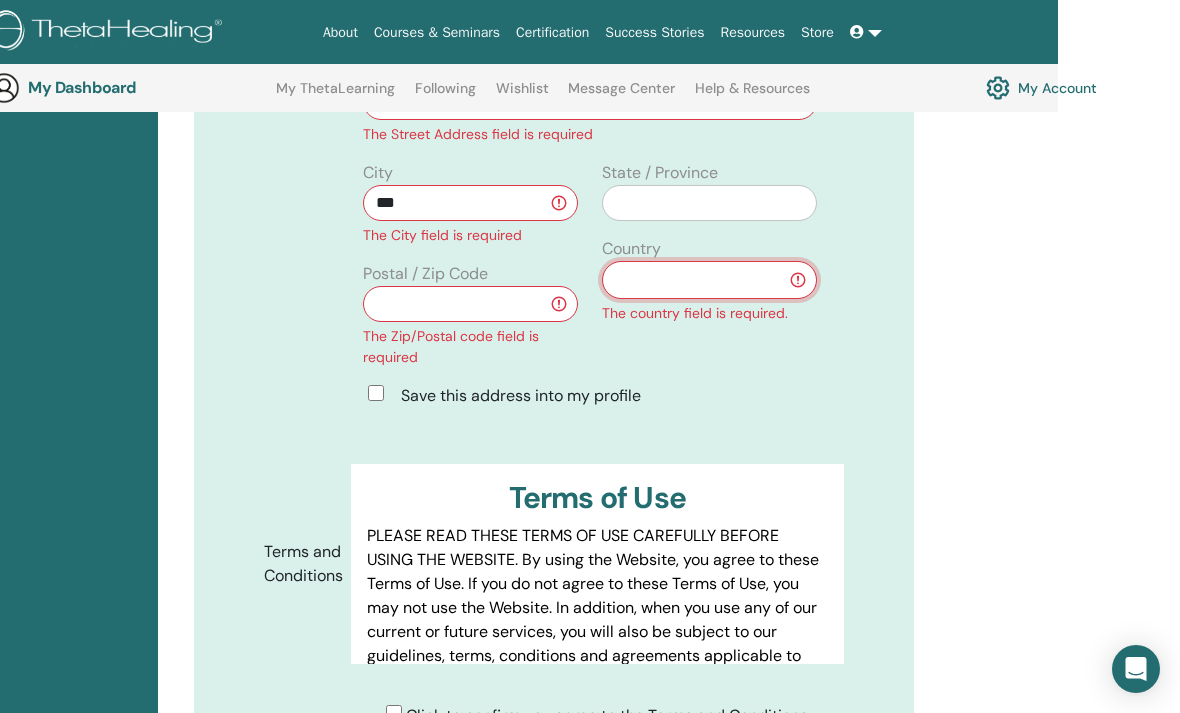select on "**" 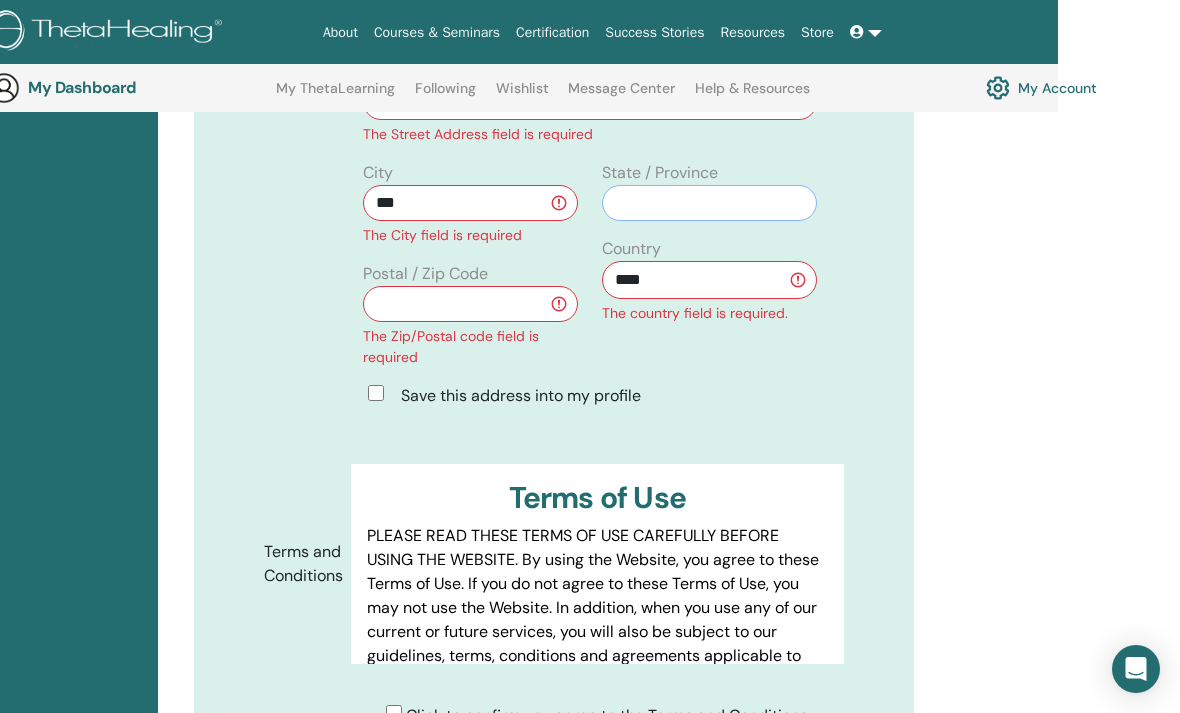click at bounding box center (709, 203) 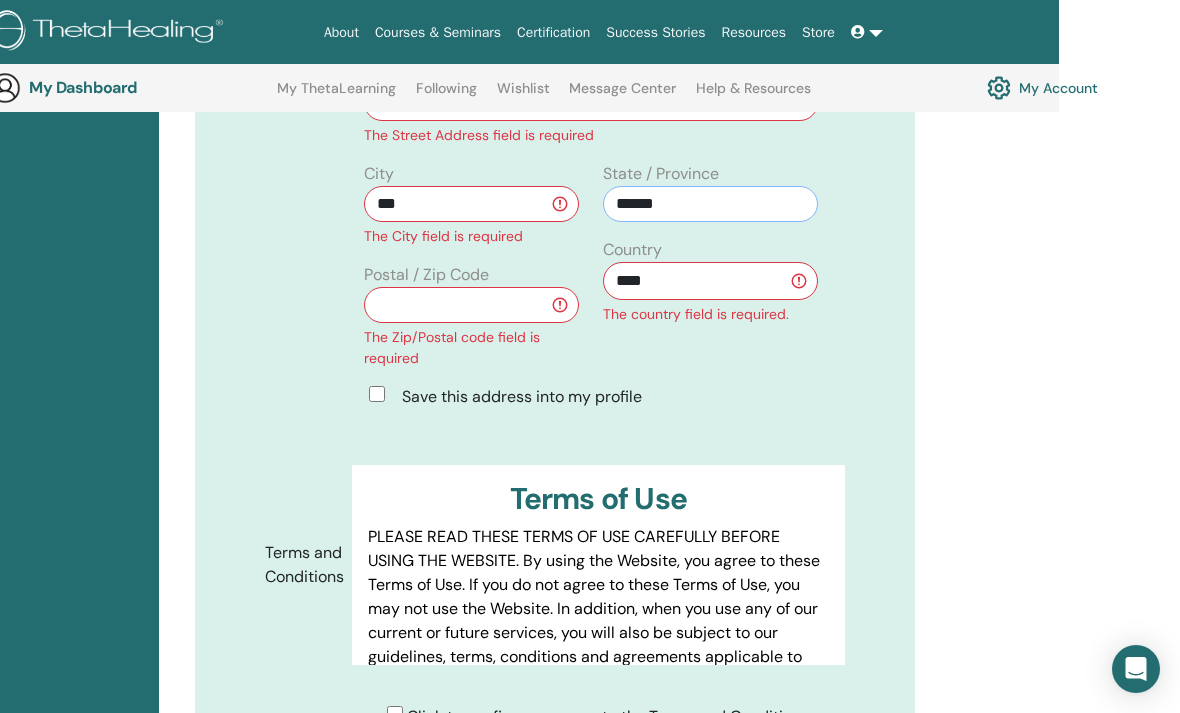 type on "******" 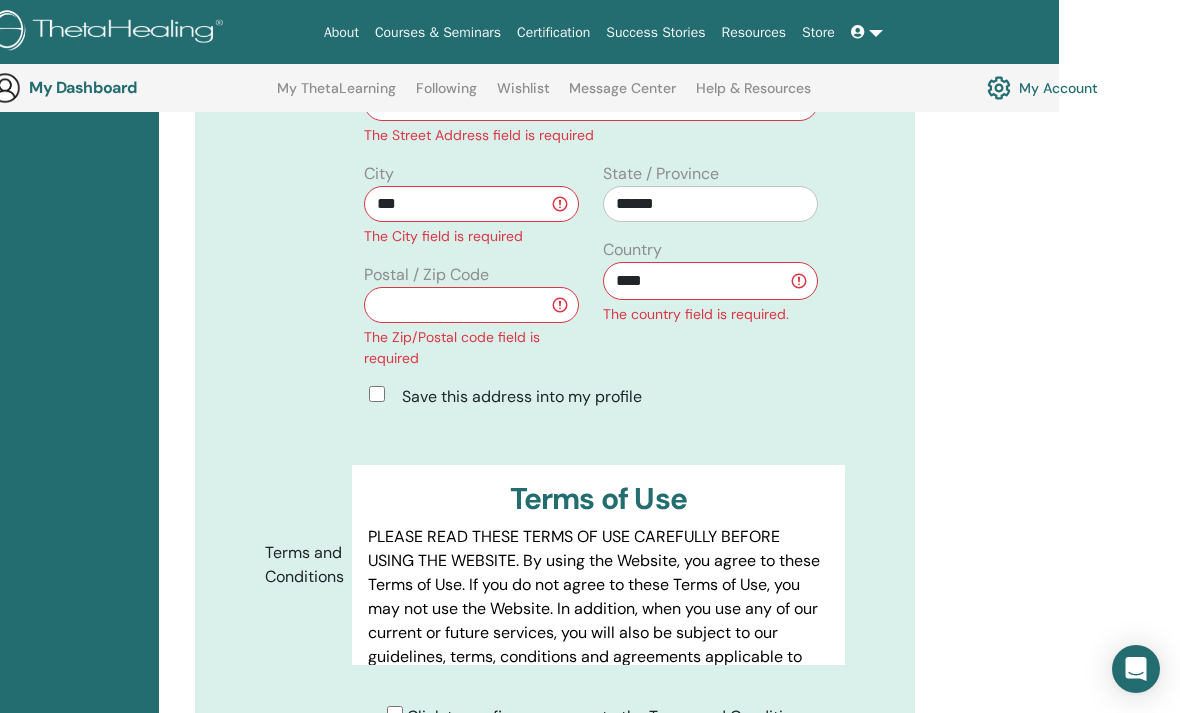 click at bounding box center [471, 305] 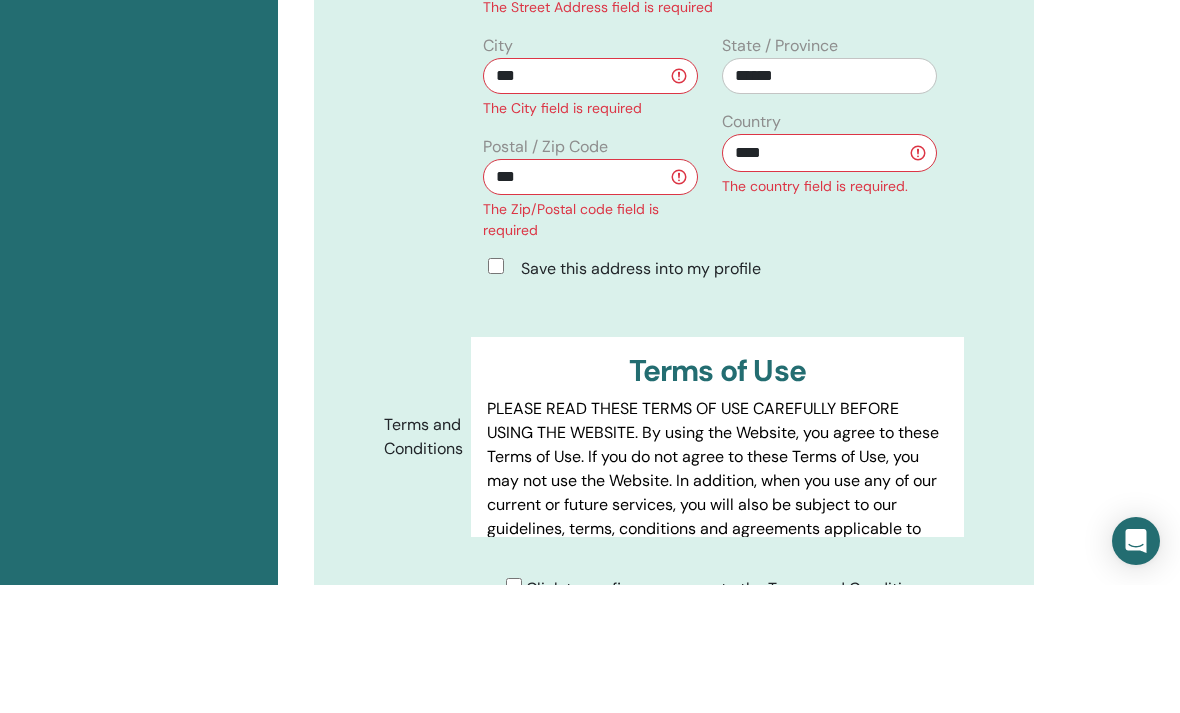 scroll, scrollTop: 1009, scrollLeft: 22, axis: both 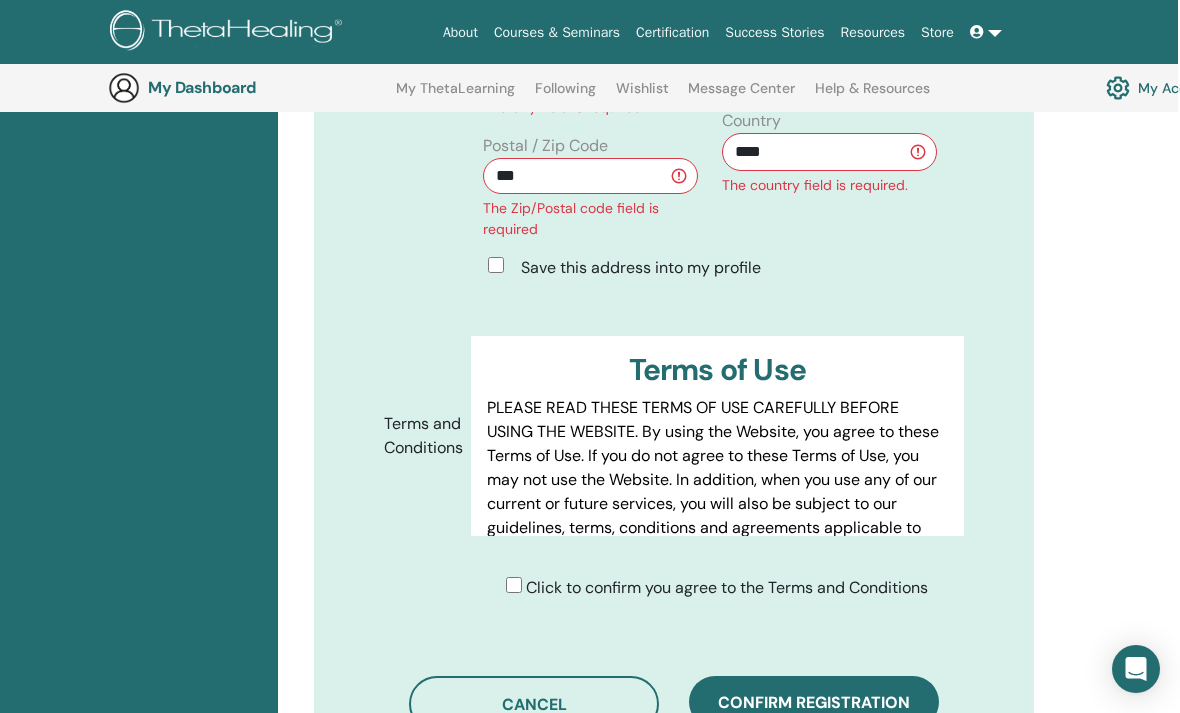 type on "***" 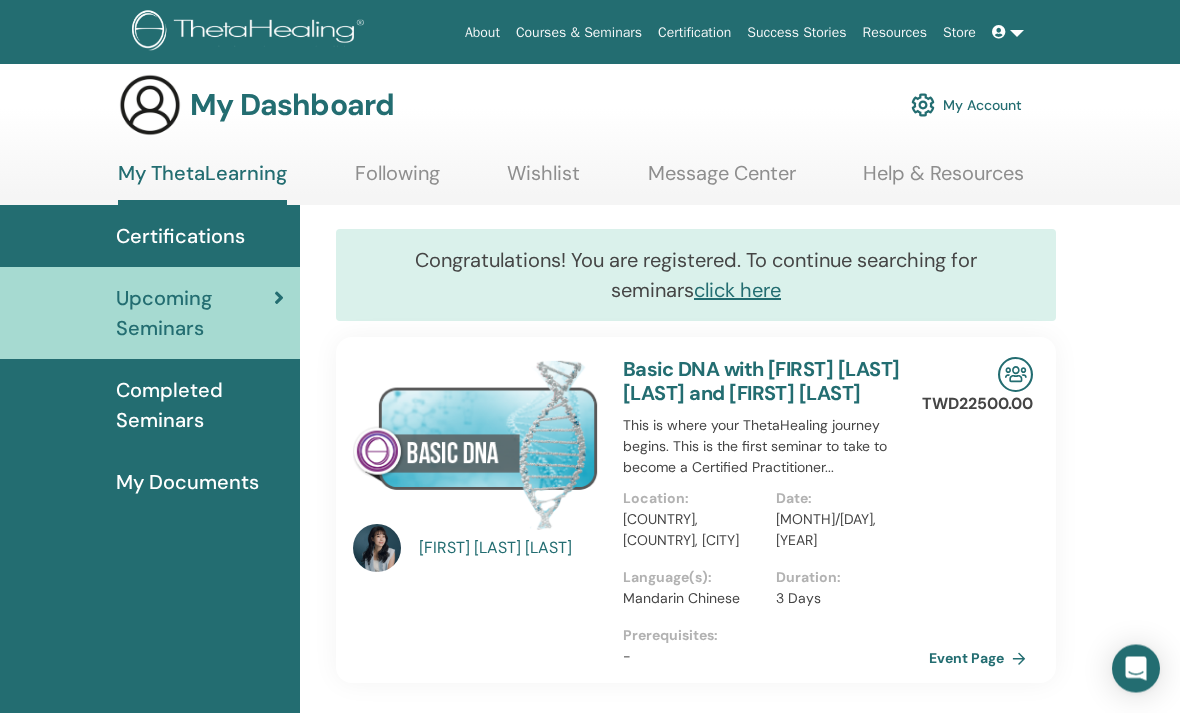 scroll, scrollTop: 15, scrollLeft: 0, axis: vertical 